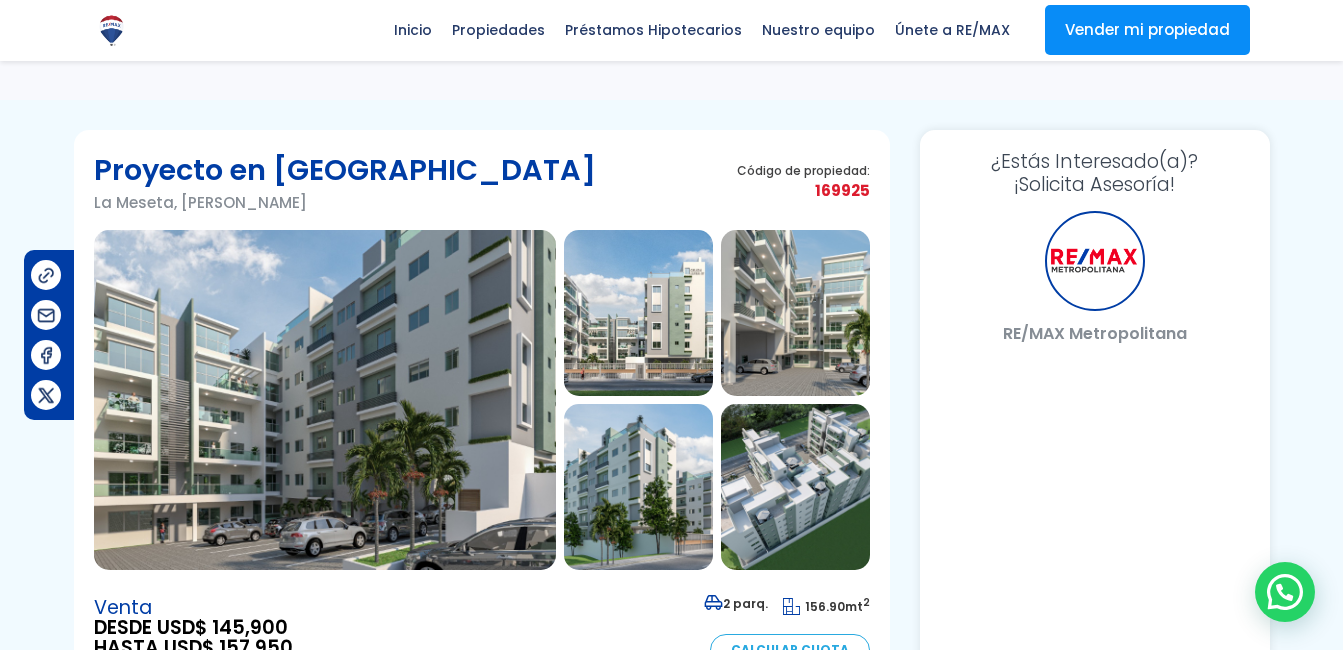 select on "DO" 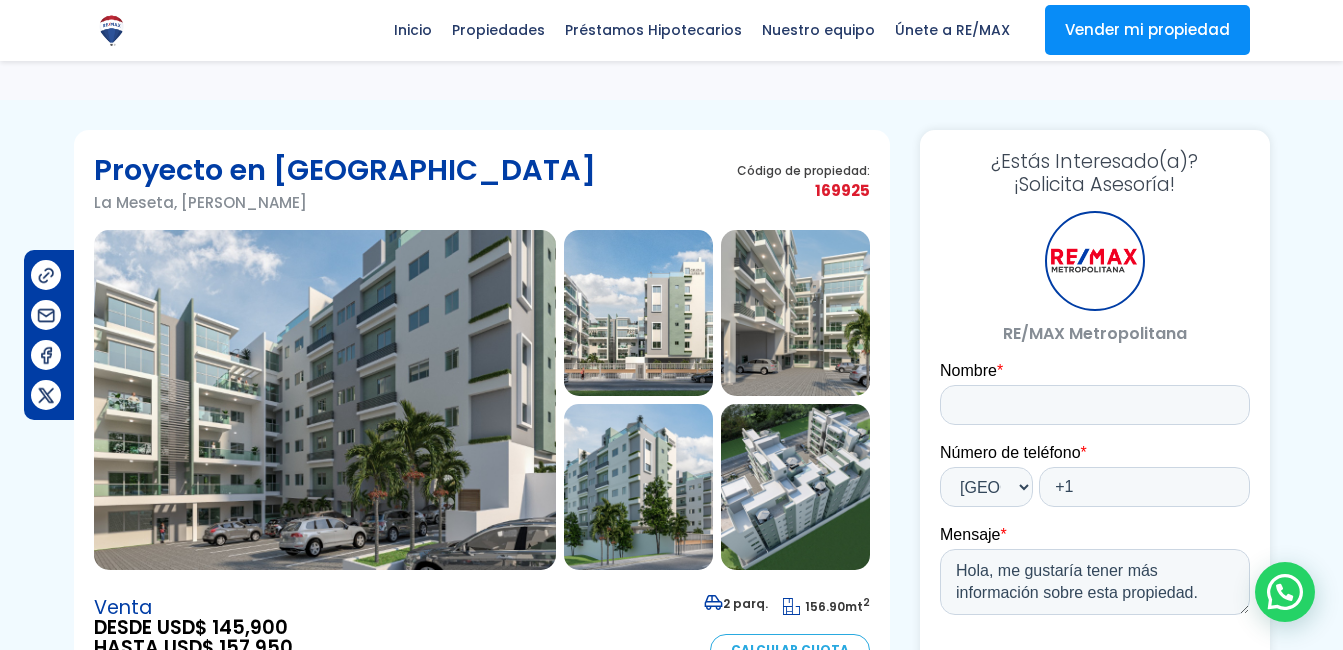 scroll, scrollTop: 200, scrollLeft: 0, axis: vertical 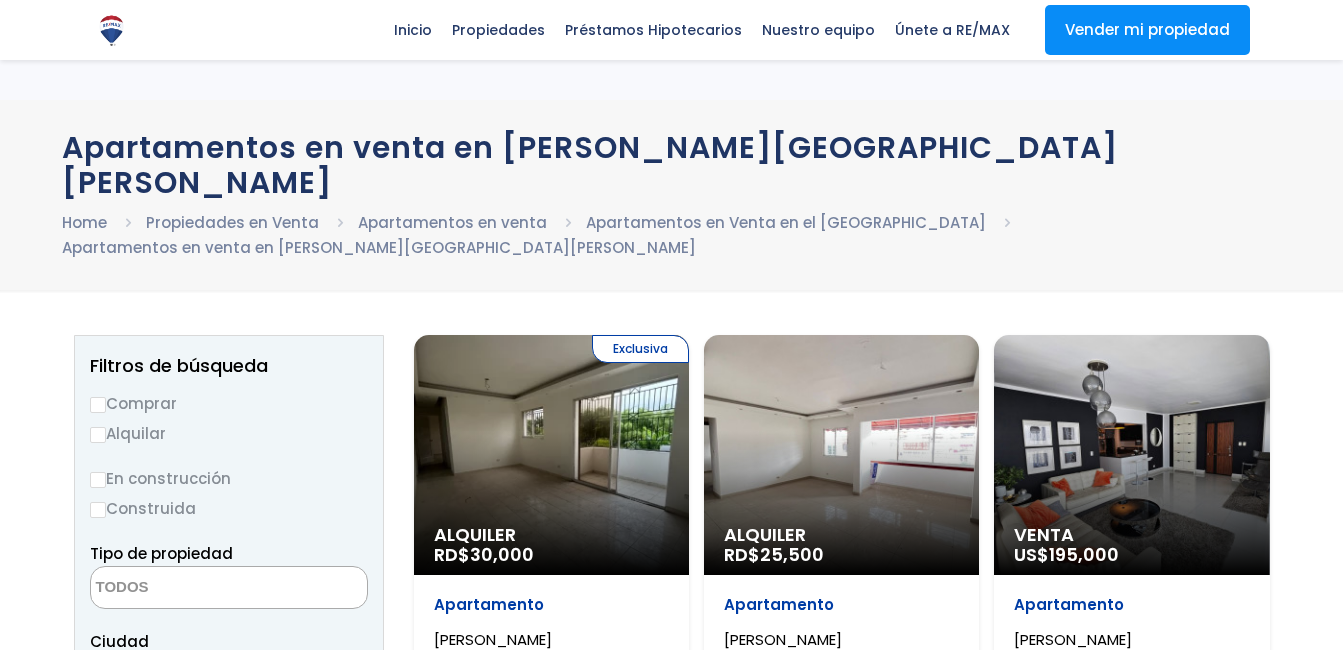 select 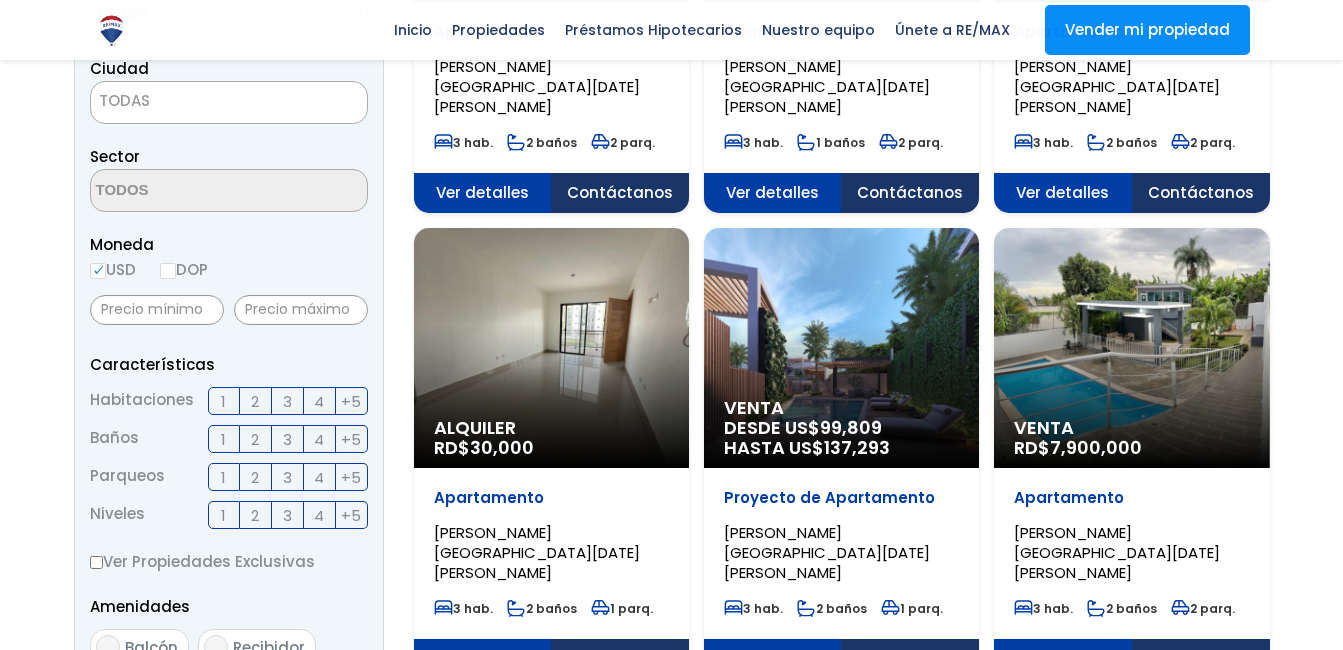 scroll, scrollTop: 534, scrollLeft: 0, axis: vertical 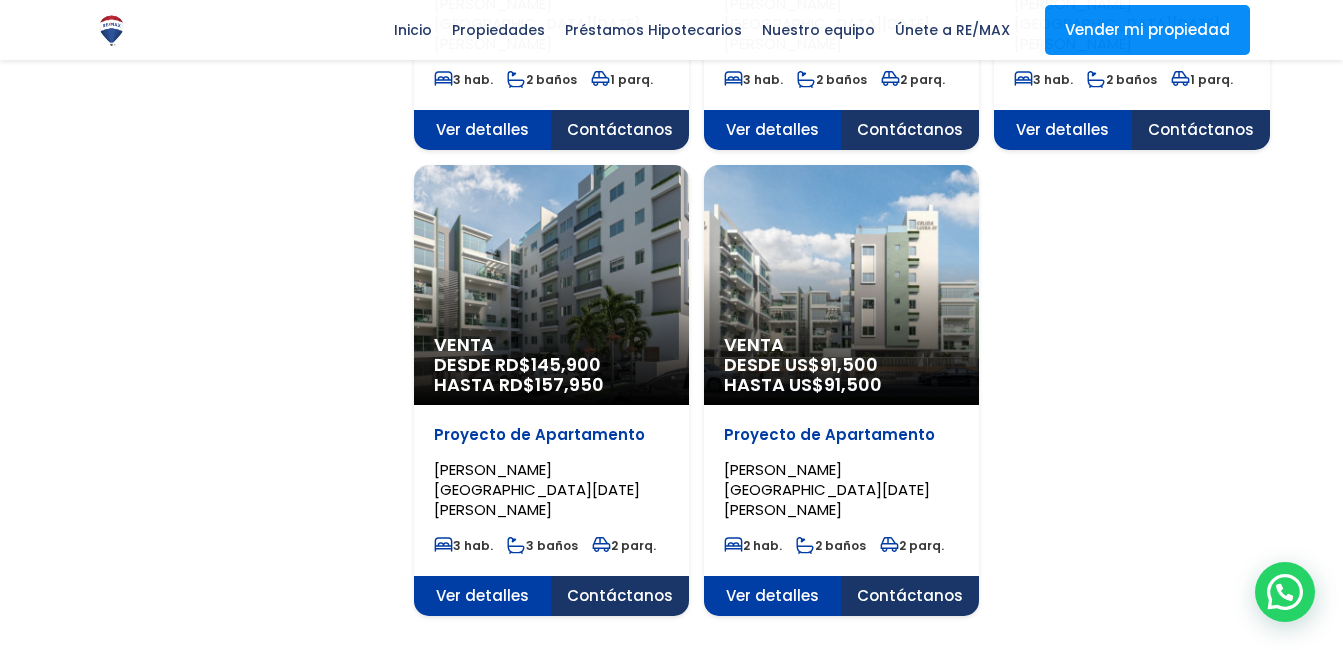 click on "Venta
DESDE RD$  145,900
HASTA RD$  157,950" at bounding box center (841, -1484) 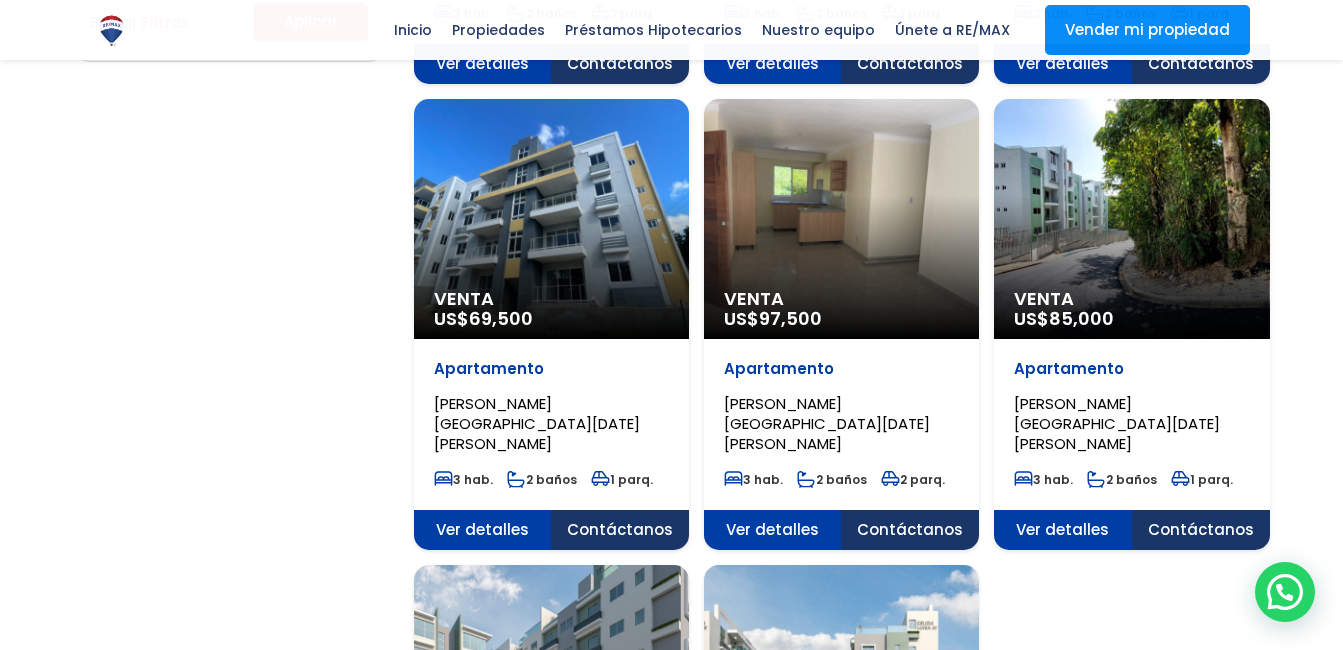 click on "ARROYO MANZANO, SANTO DOMINGO DE GUZMÁN" at bounding box center (537, -975) 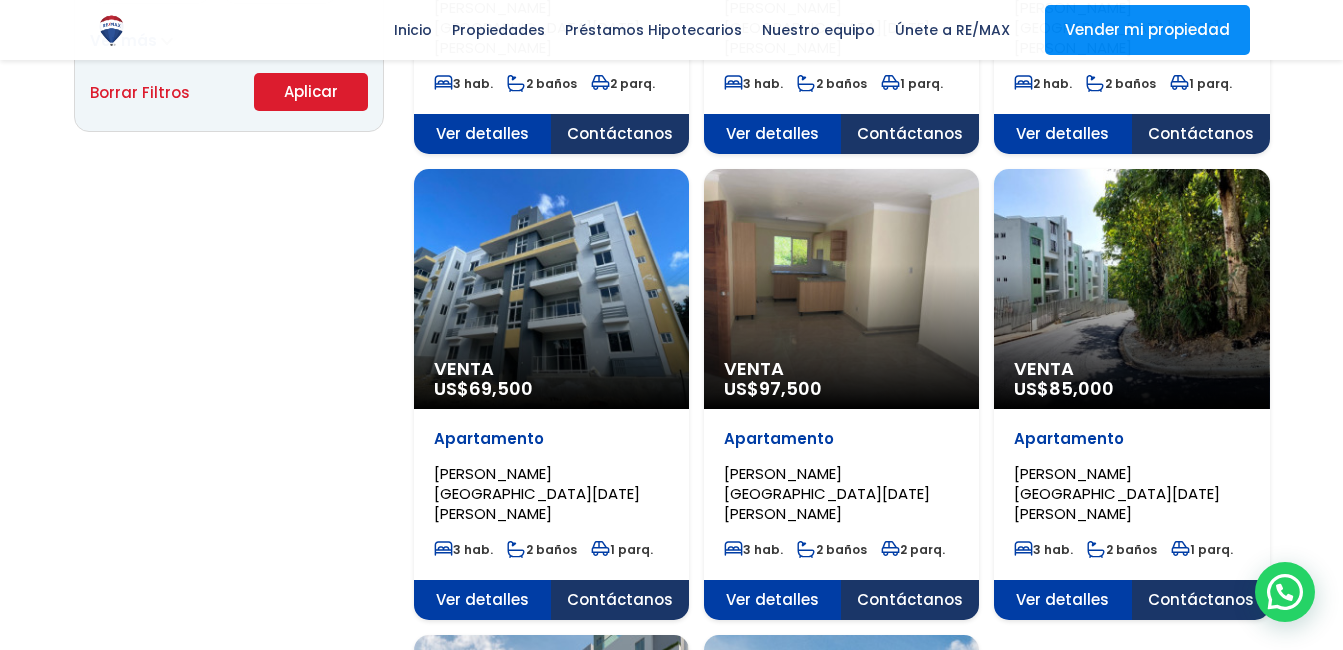 scroll, scrollTop: 1534, scrollLeft: 0, axis: vertical 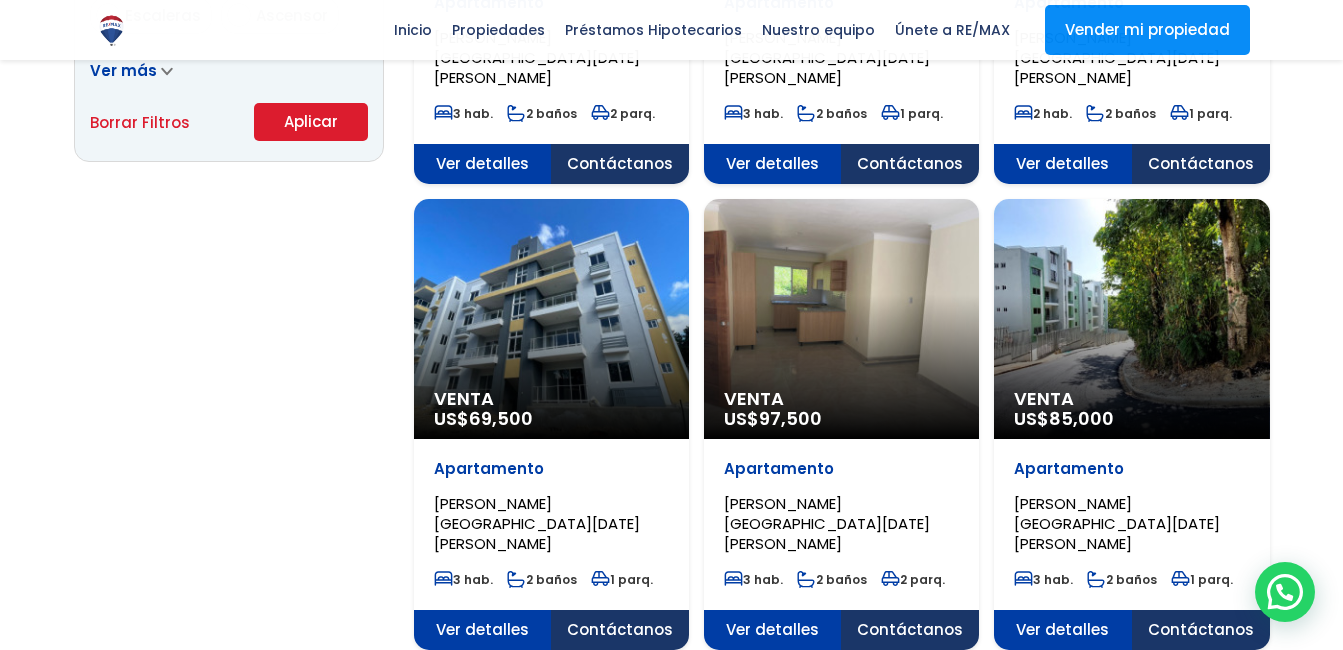 click on "Apartamento" at bounding box center [551, -929] 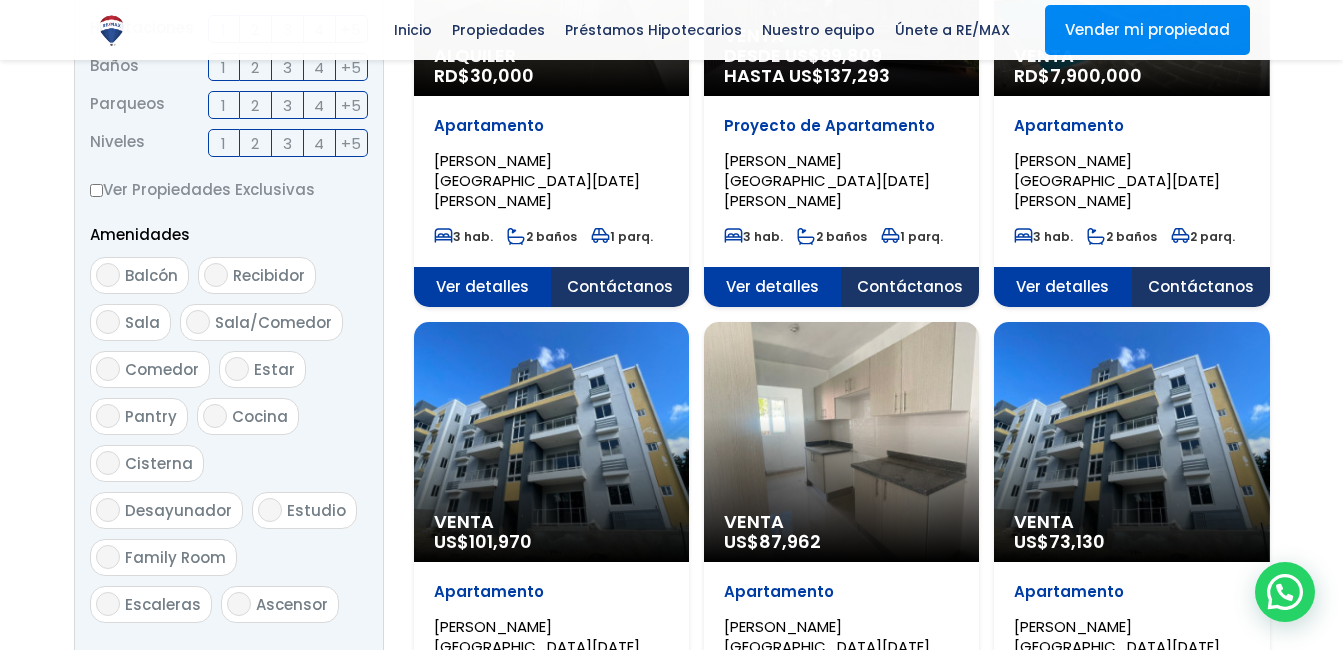 scroll, scrollTop: 764, scrollLeft: 0, axis: vertical 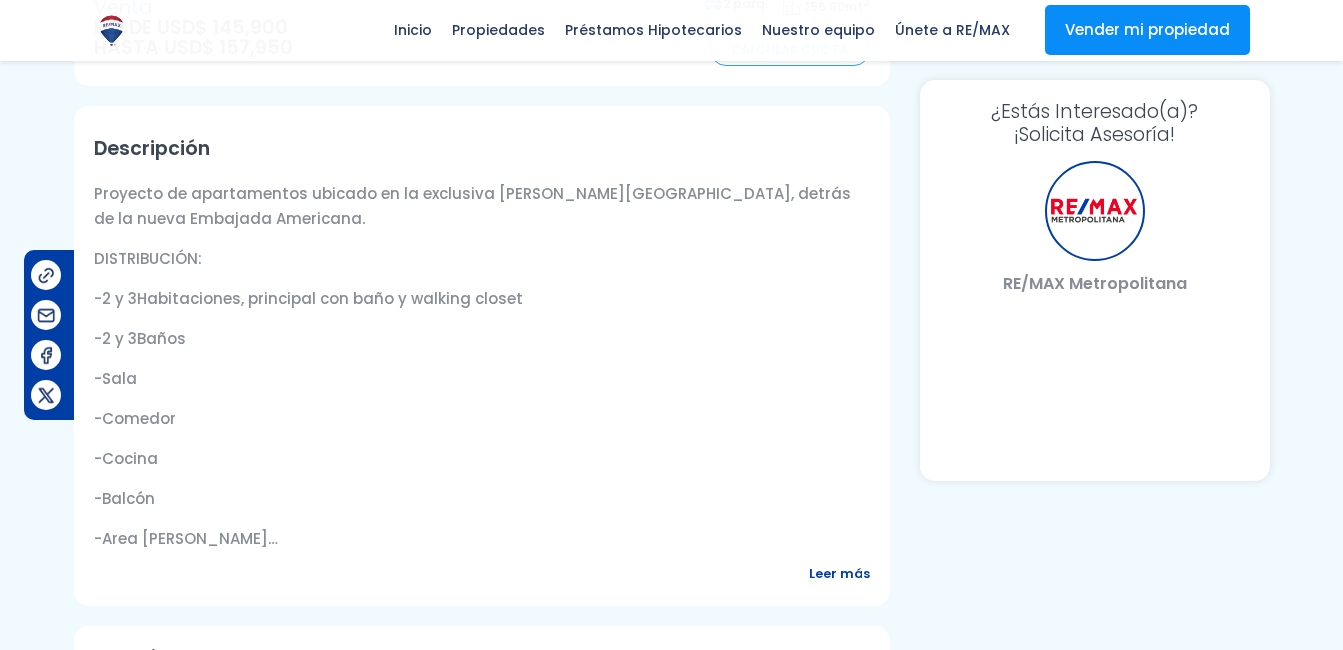select on "DO" 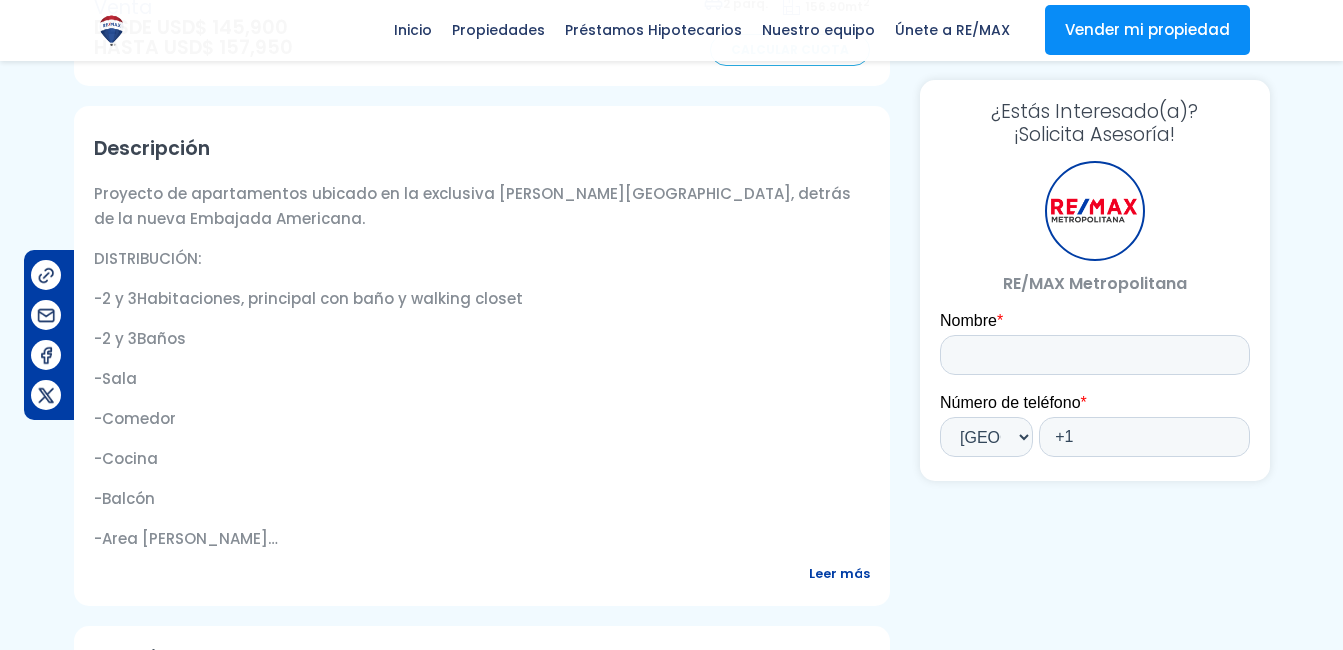 scroll, scrollTop: 0, scrollLeft: 0, axis: both 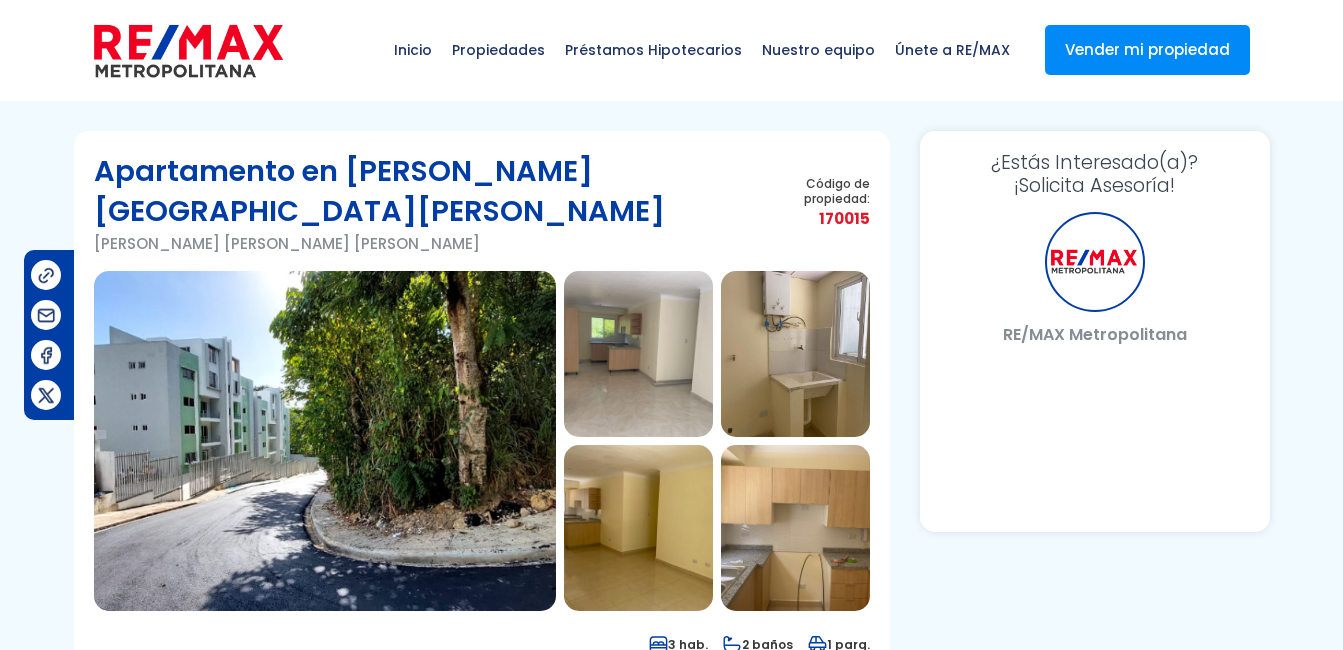 select on "DO" 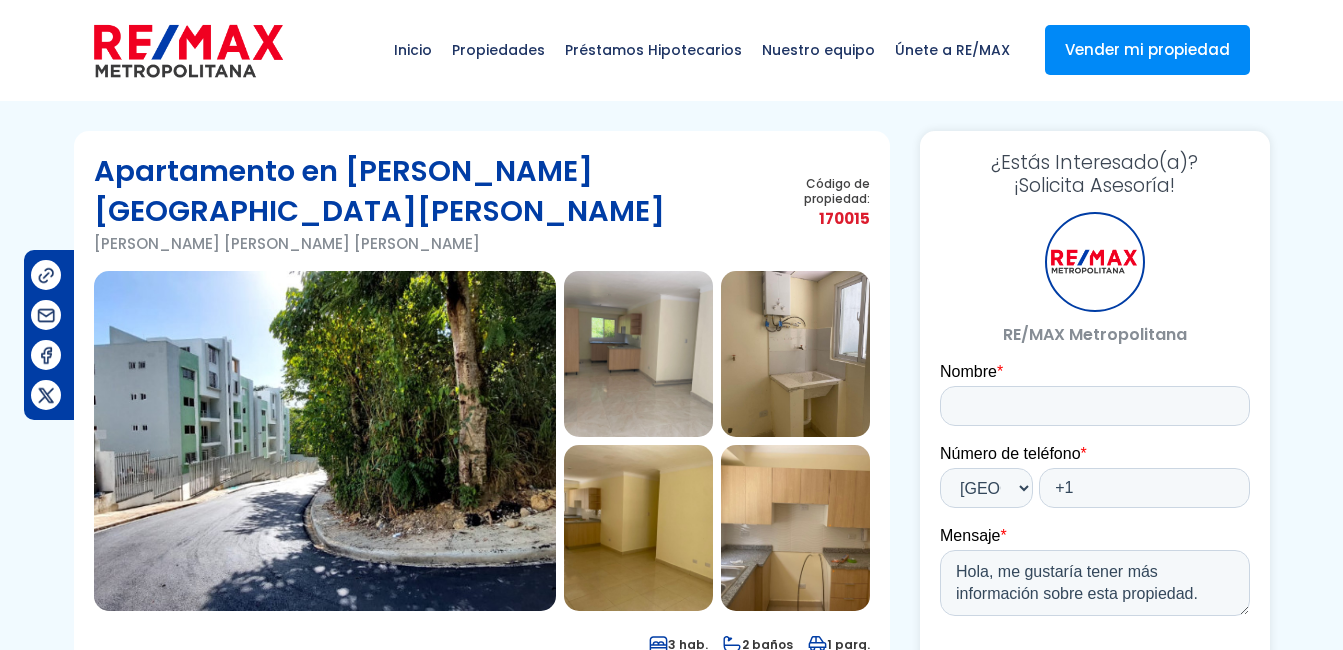 scroll, scrollTop: 0, scrollLeft: 0, axis: both 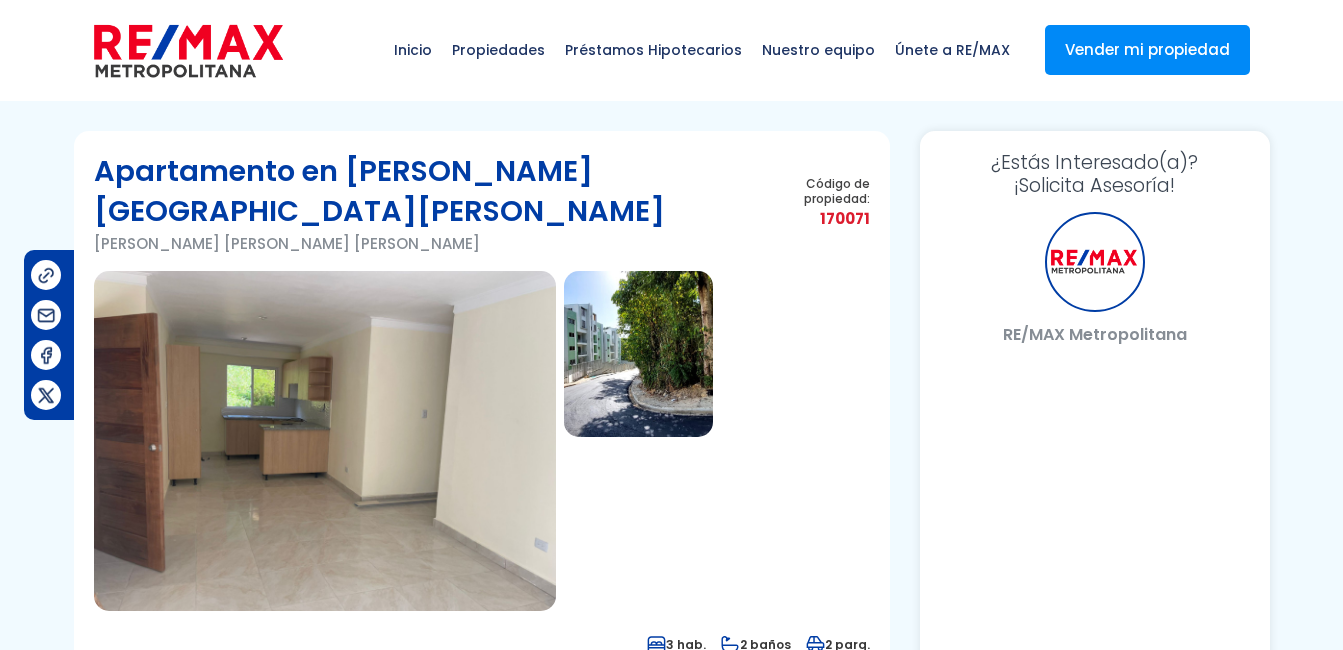 select on "DO" 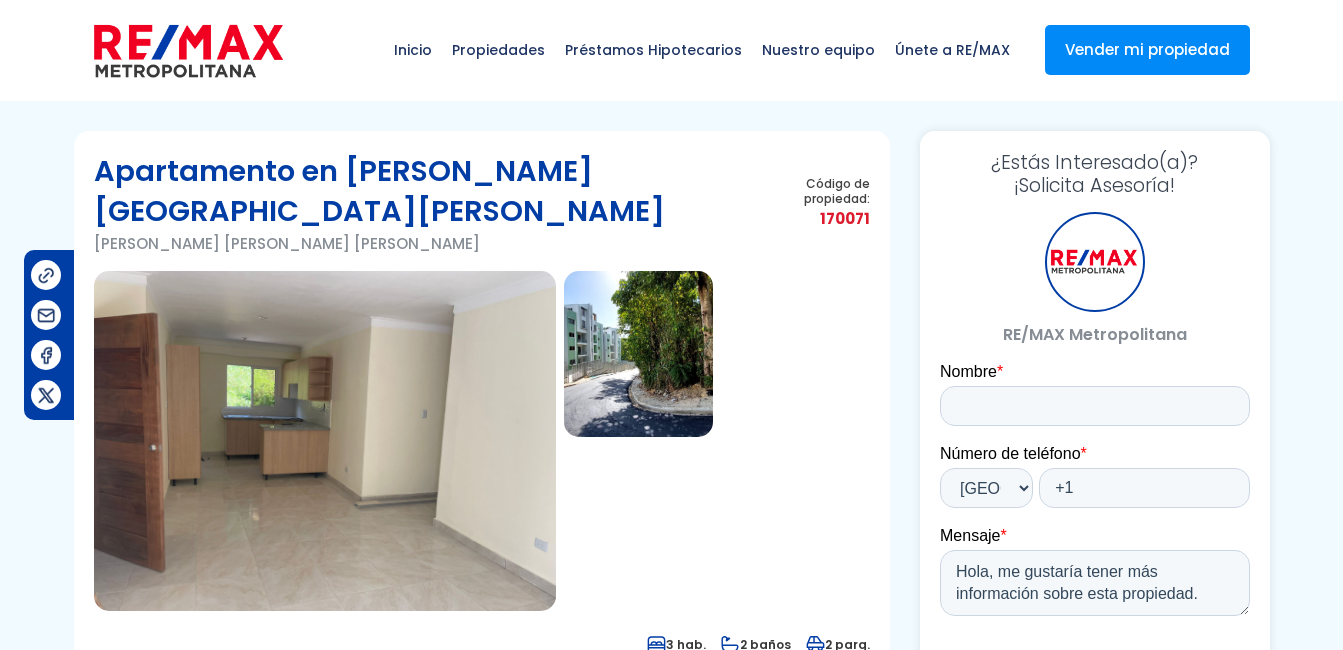 scroll, scrollTop: 0, scrollLeft: 0, axis: both 